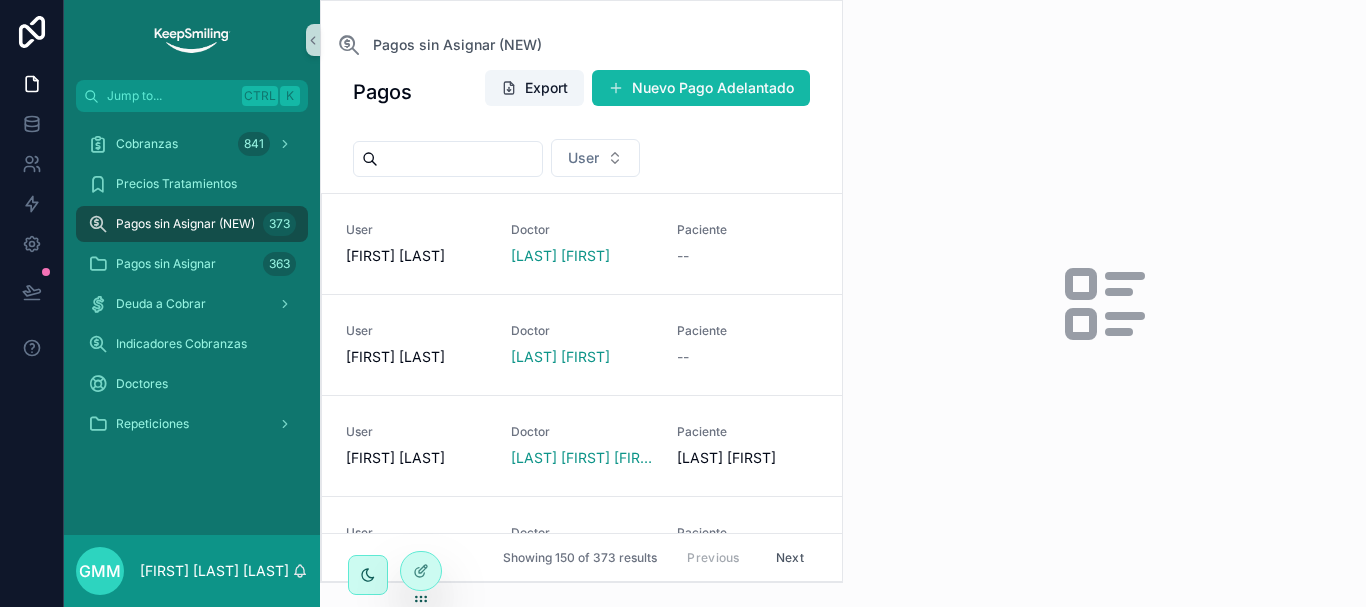 scroll, scrollTop: 0, scrollLeft: 0, axis: both 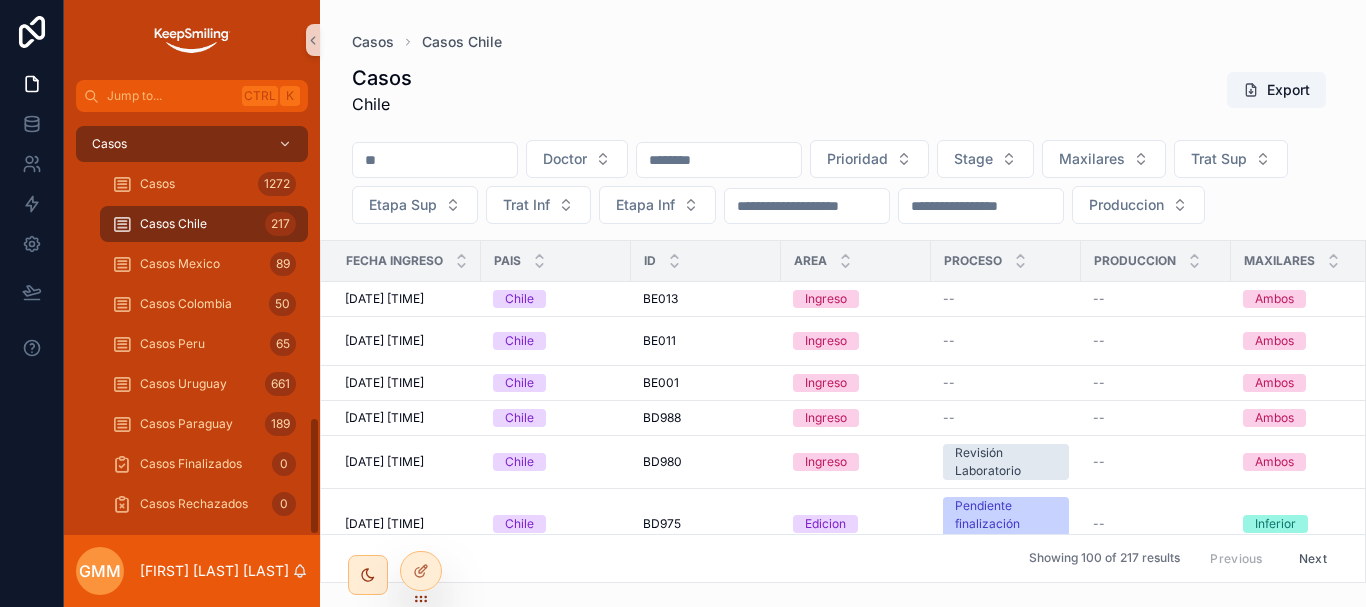 click on "Gestión de Reclamos 2" at bounding box center (192, 1456) 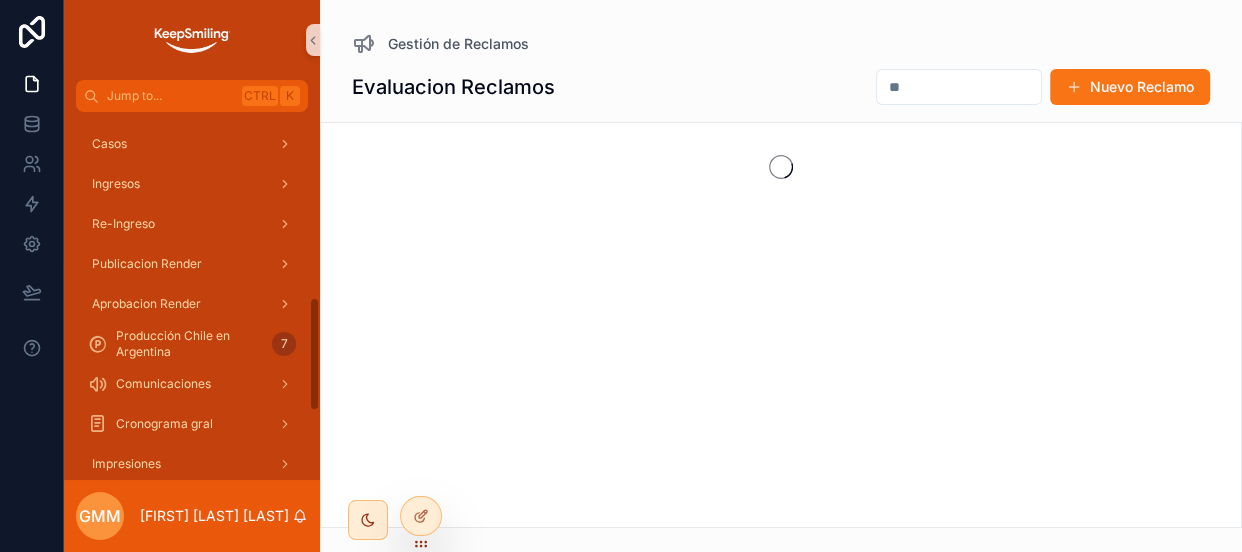scroll, scrollTop: 597, scrollLeft: 0, axis: vertical 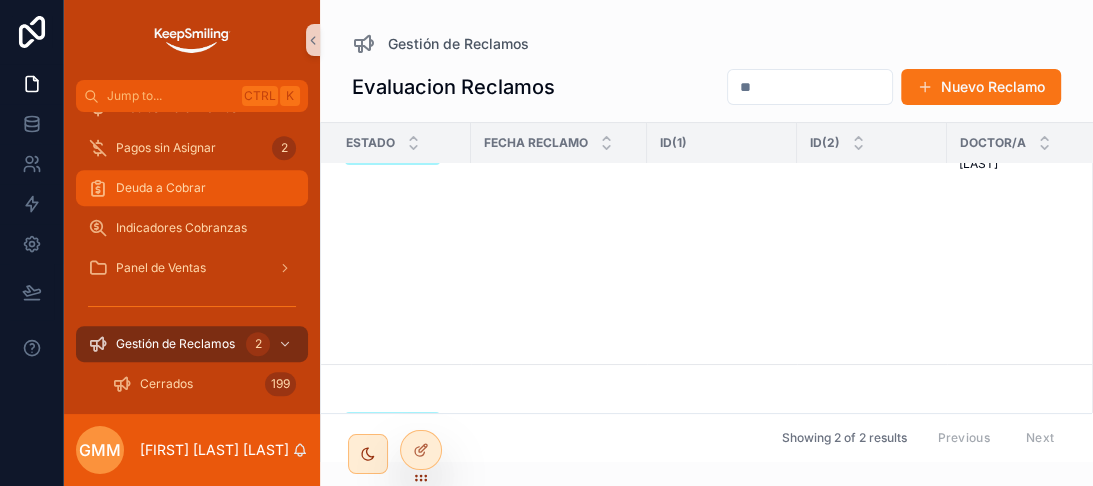 click on "Deuda a Cobrar" at bounding box center [192, 188] 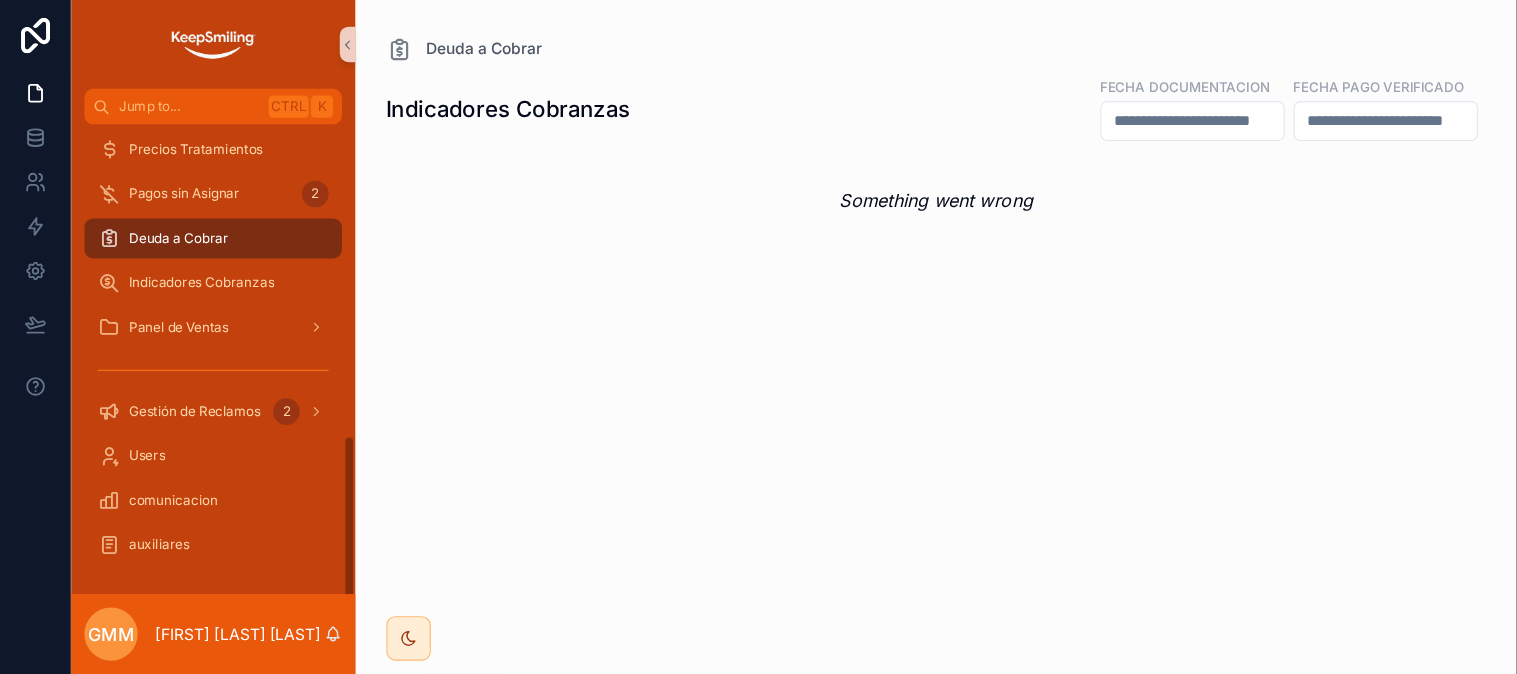 scroll, scrollTop: 657, scrollLeft: 0, axis: vertical 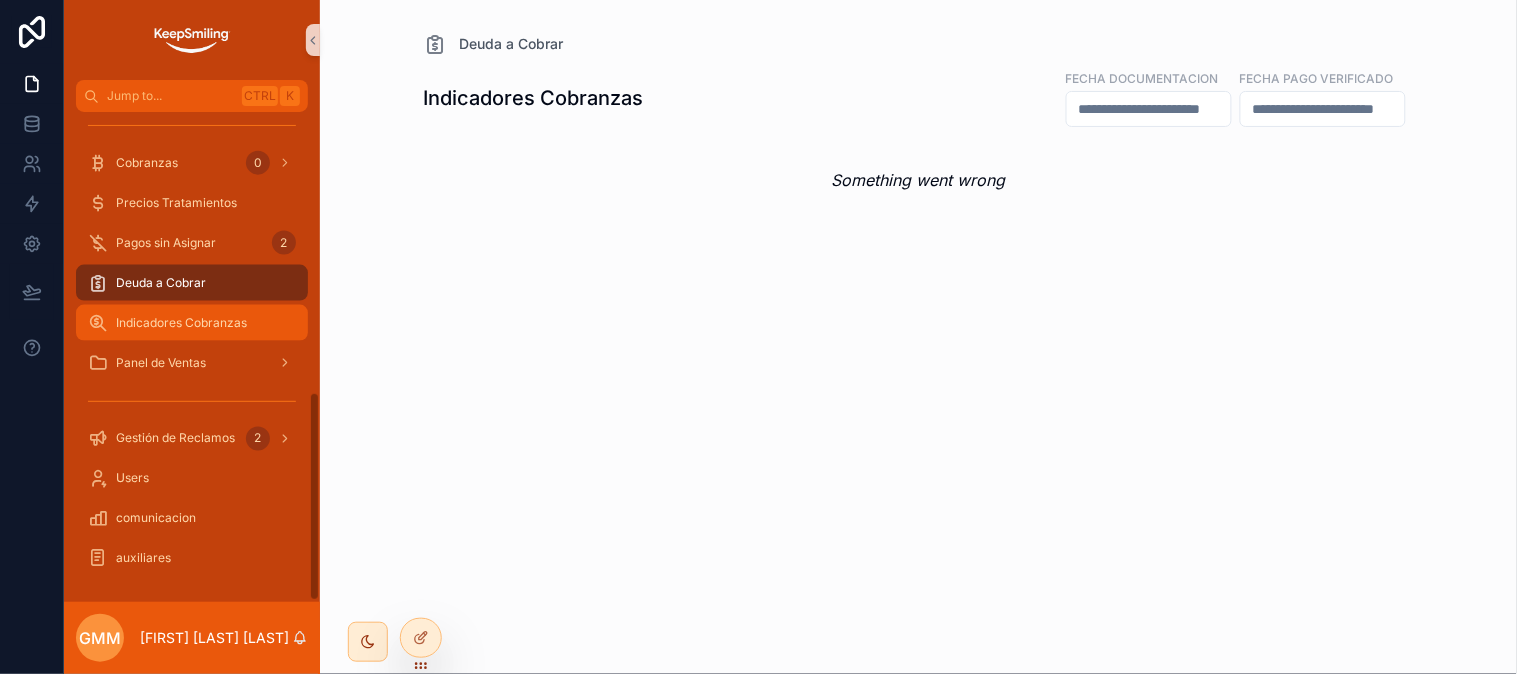 click on "Indicadores Cobranzas" at bounding box center (181, 323) 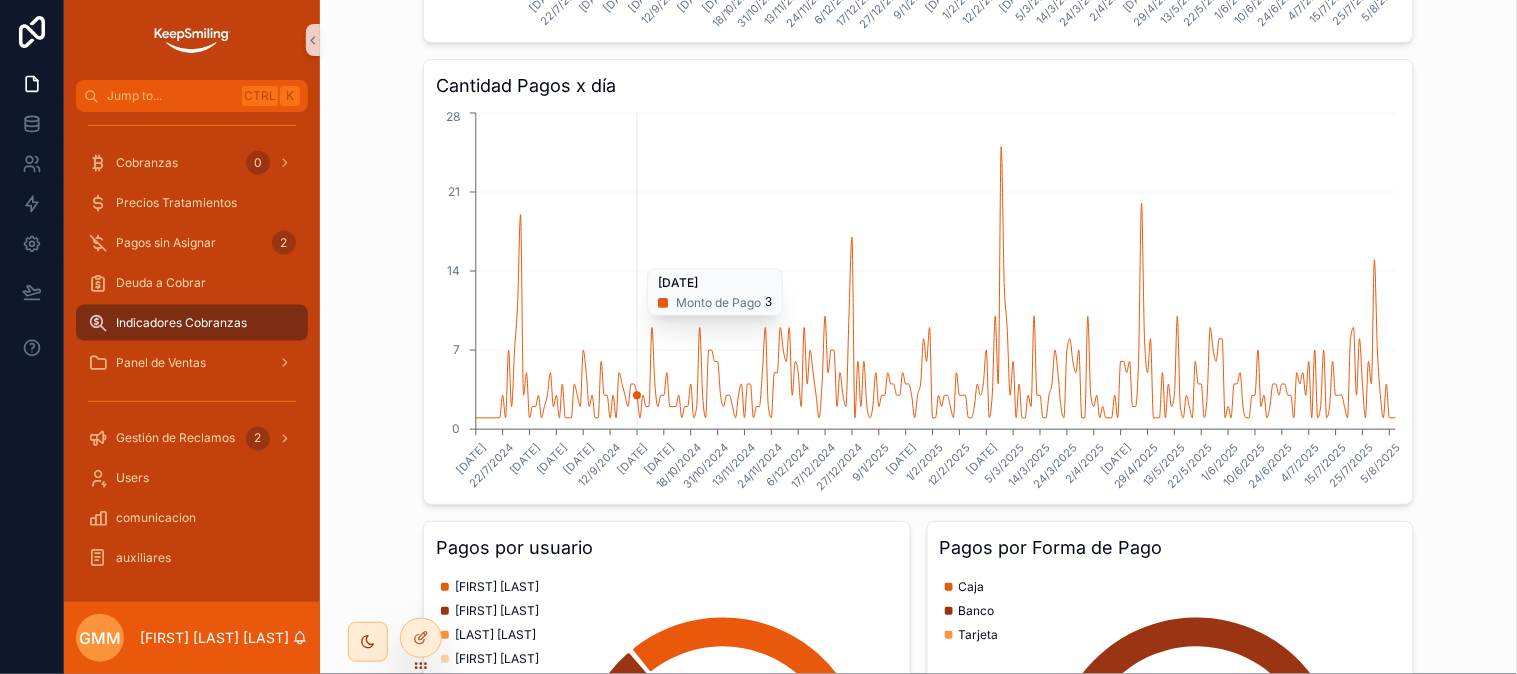 scroll, scrollTop: 1085, scrollLeft: 0, axis: vertical 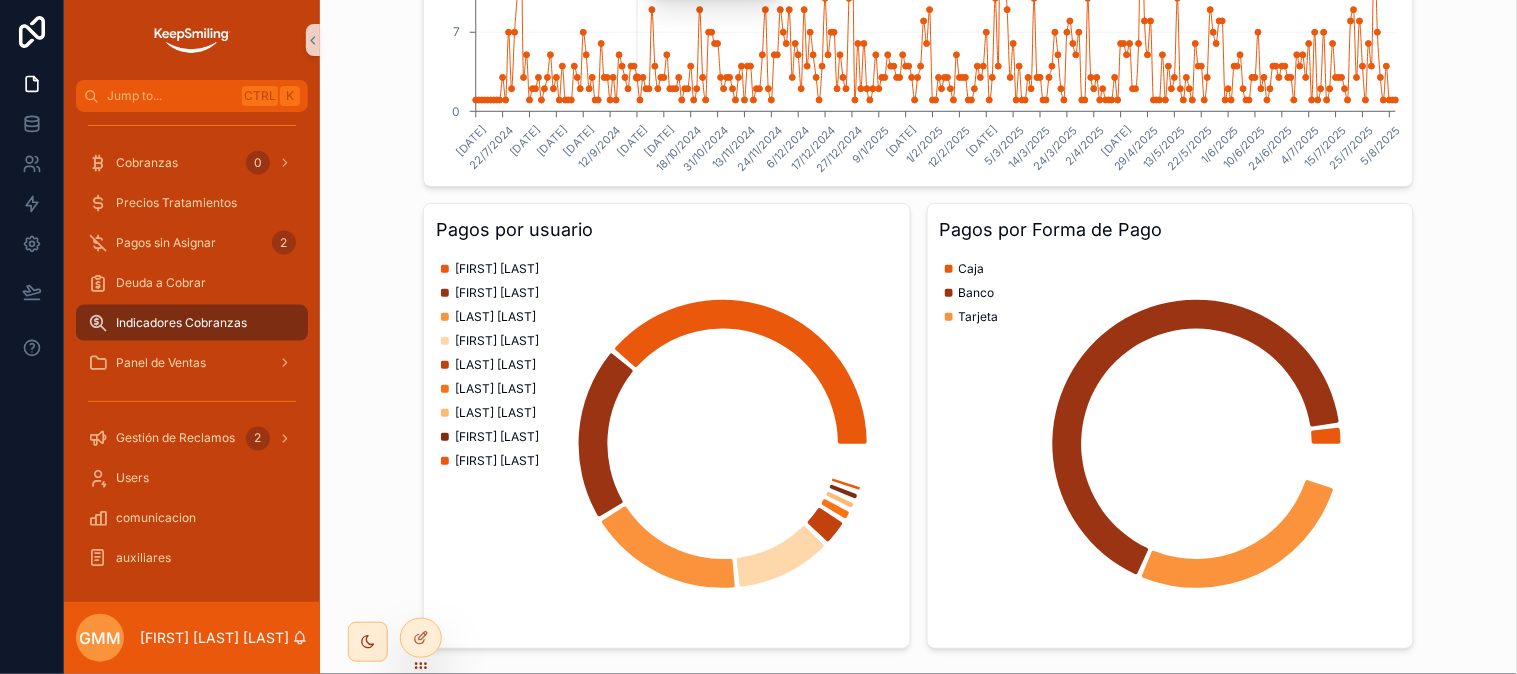 click 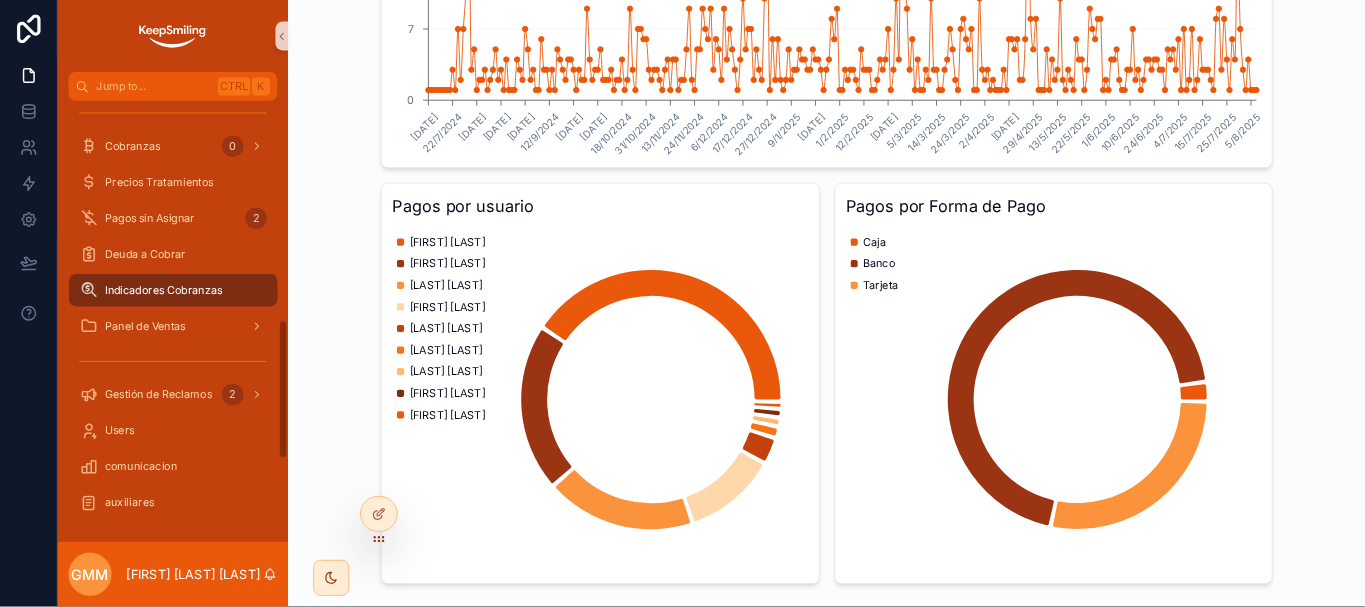 scroll, scrollTop: 611, scrollLeft: 0, axis: vertical 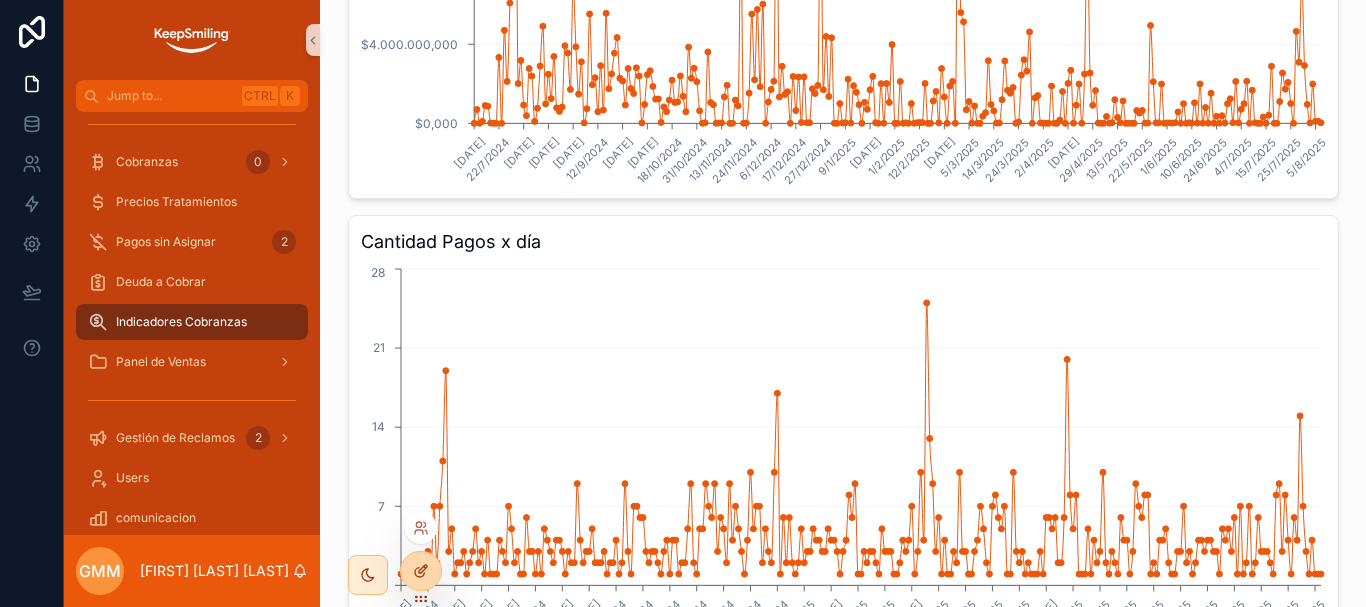 click at bounding box center (421, 571) 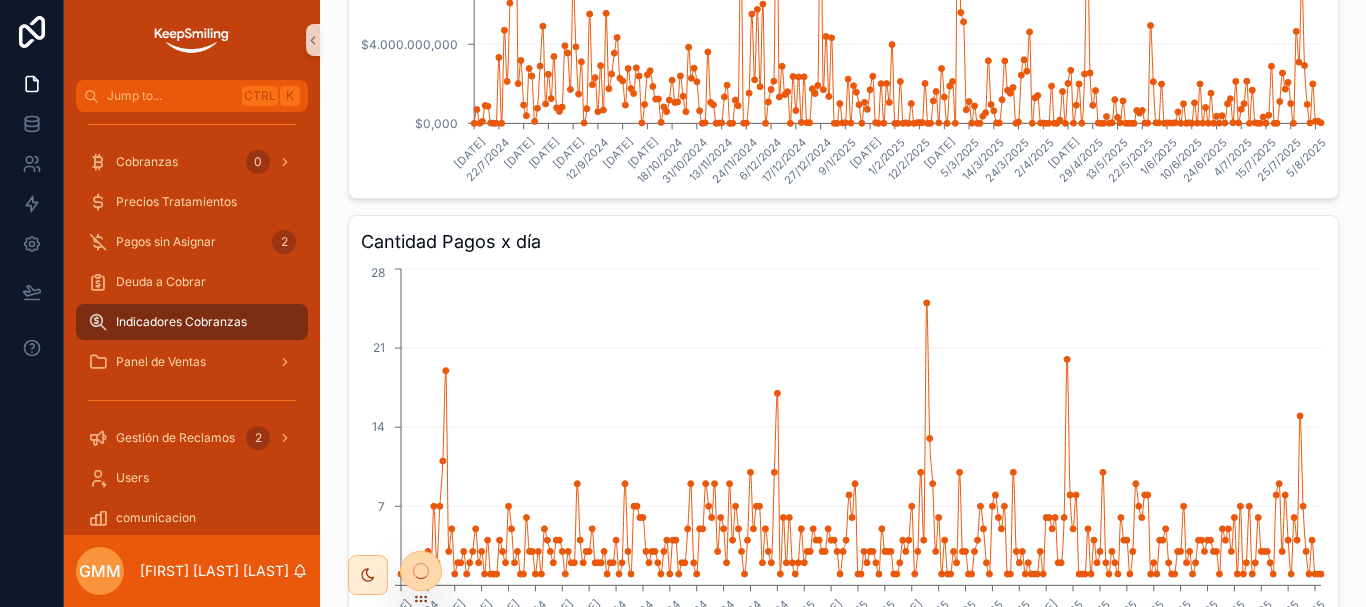 click at bounding box center [421, 571] 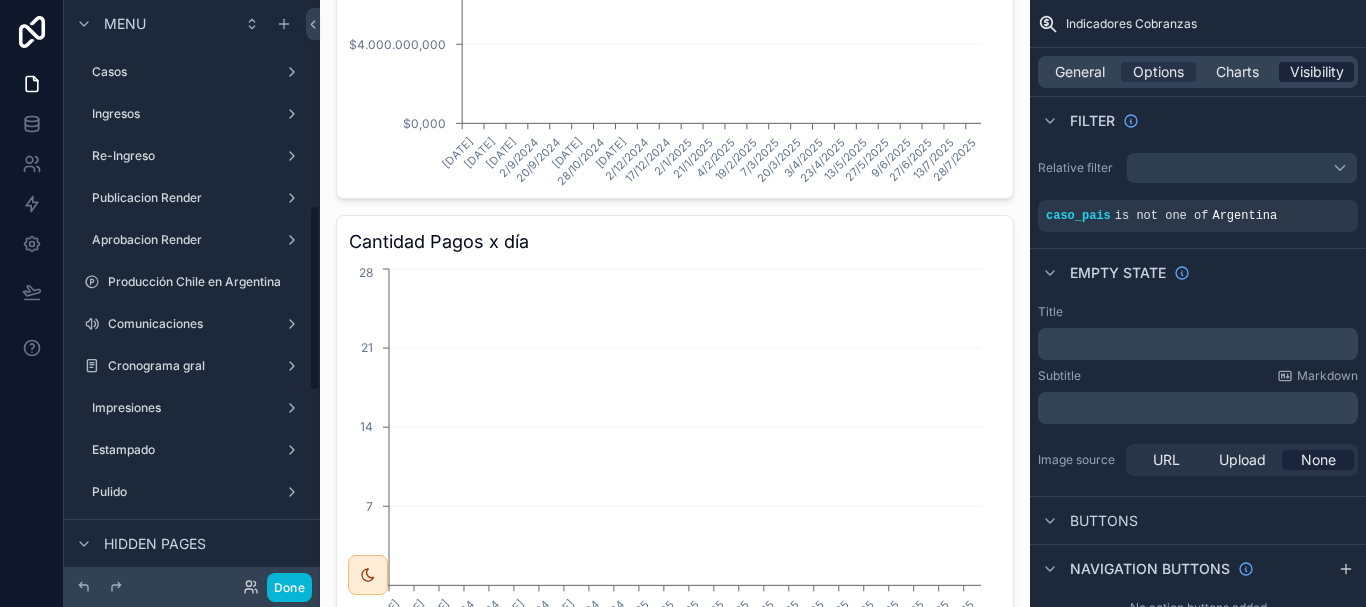 click on "Visibility" at bounding box center (1317, 72) 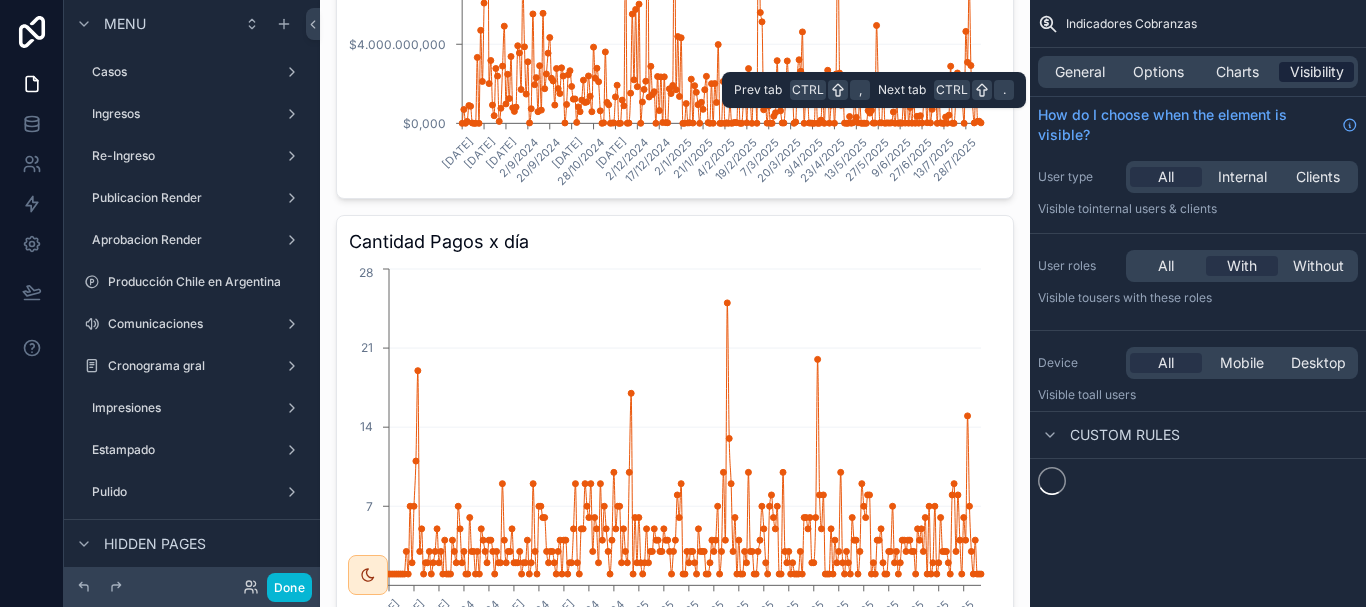 scroll, scrollTop: 641, scrollLeft: 0, axis: vertical 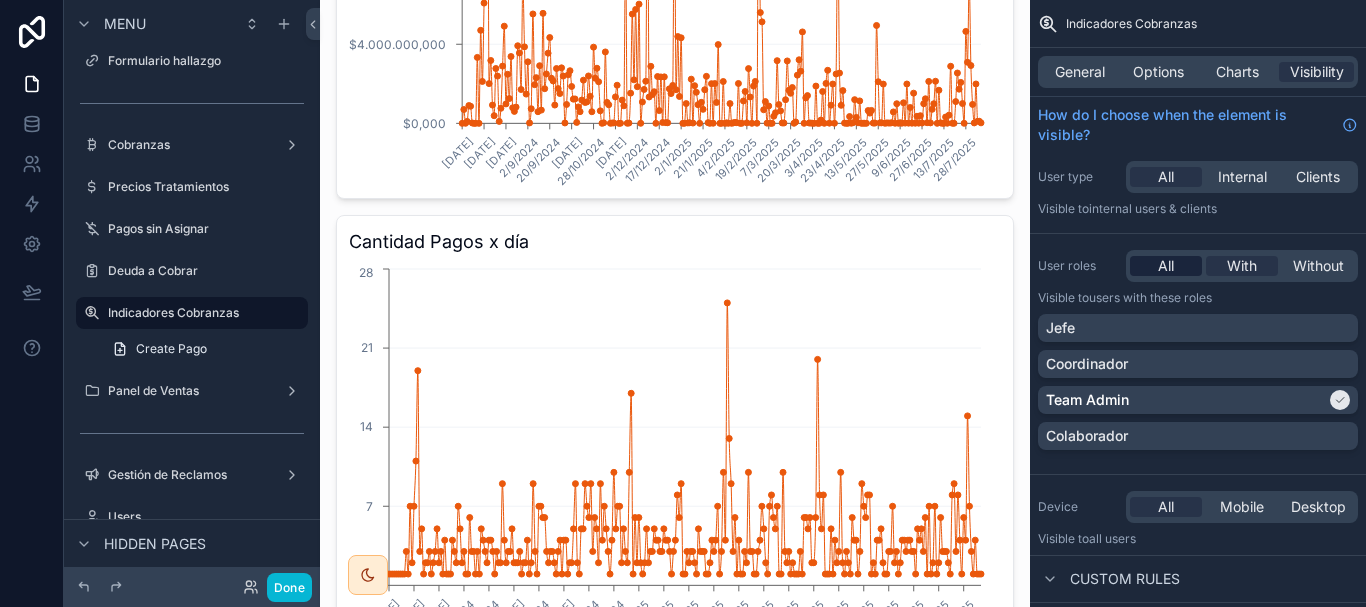 click on "All" at bounding box center [1166, 266] 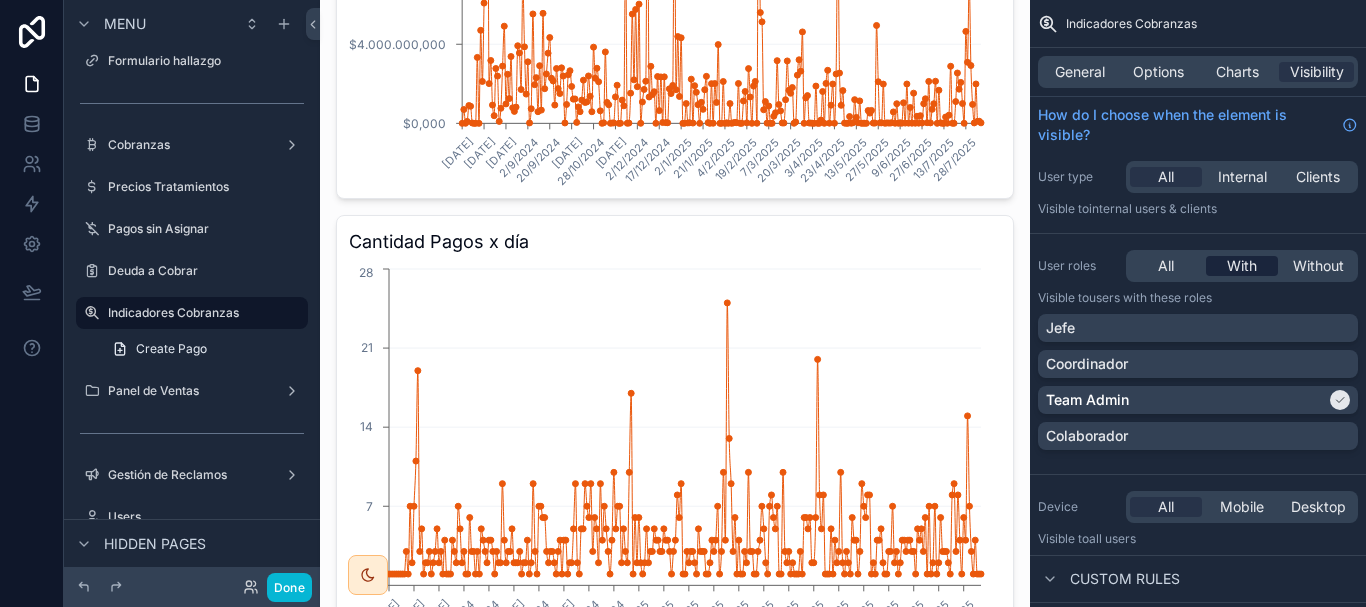 click on "With" at bounding box center (1242, 266) 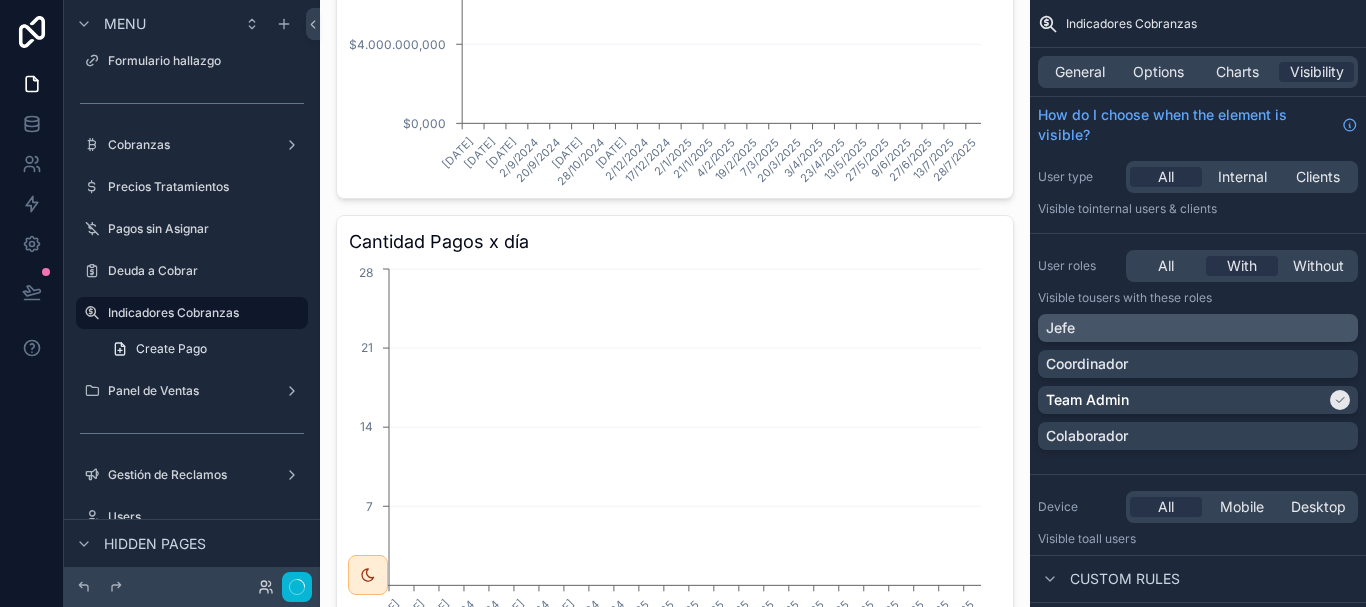 click on "Jefe" at bounding box center [1198, 328] 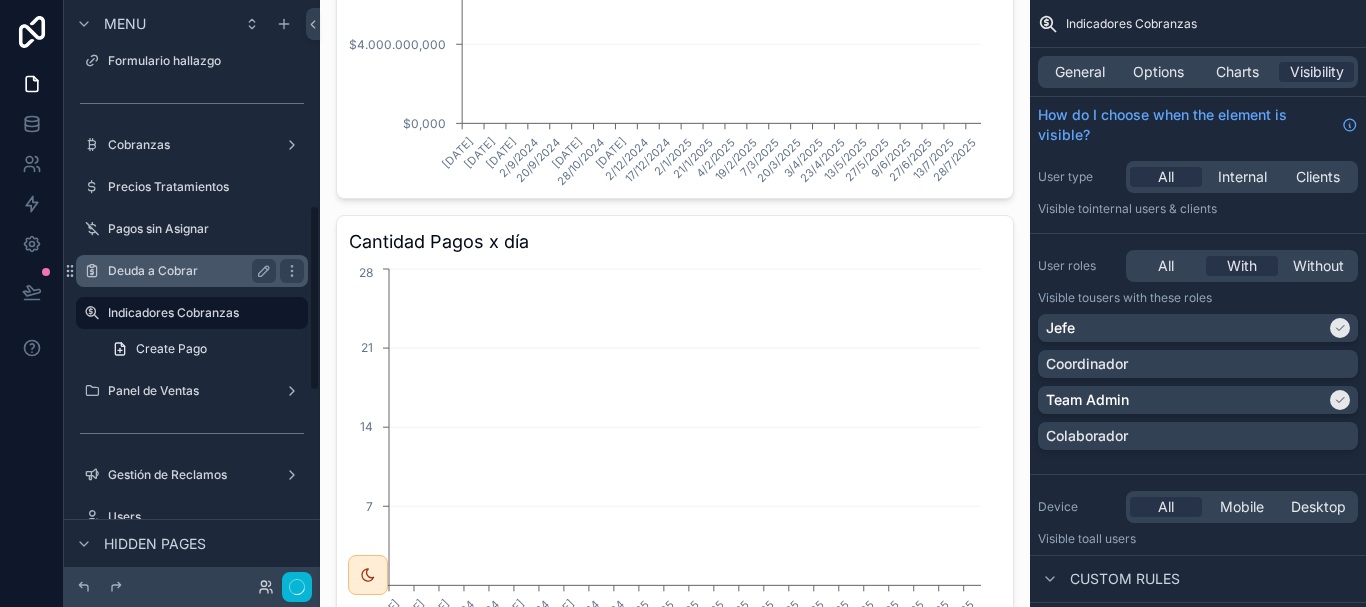 click on "Deuda a Cobrar" at bounding box center (188, 271) 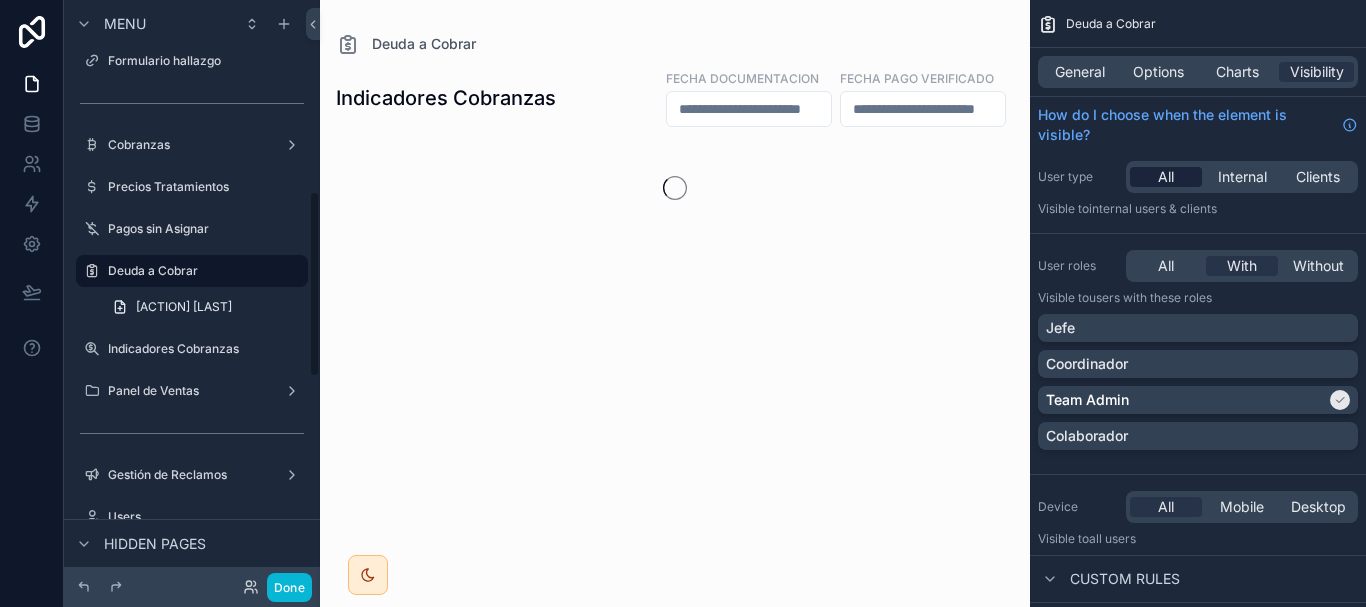 scroll, scrollTop: 599, scrollLeft: 0, axis: vertical 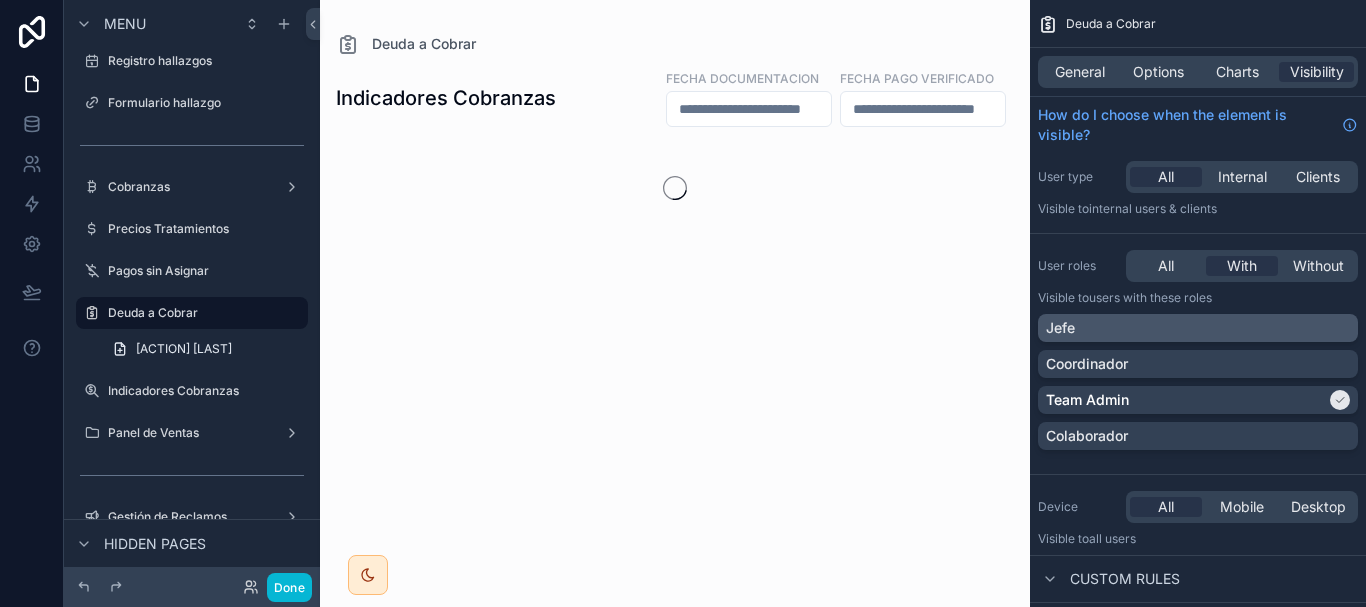 click on "Jefe" at bounding box center [1198, 328] 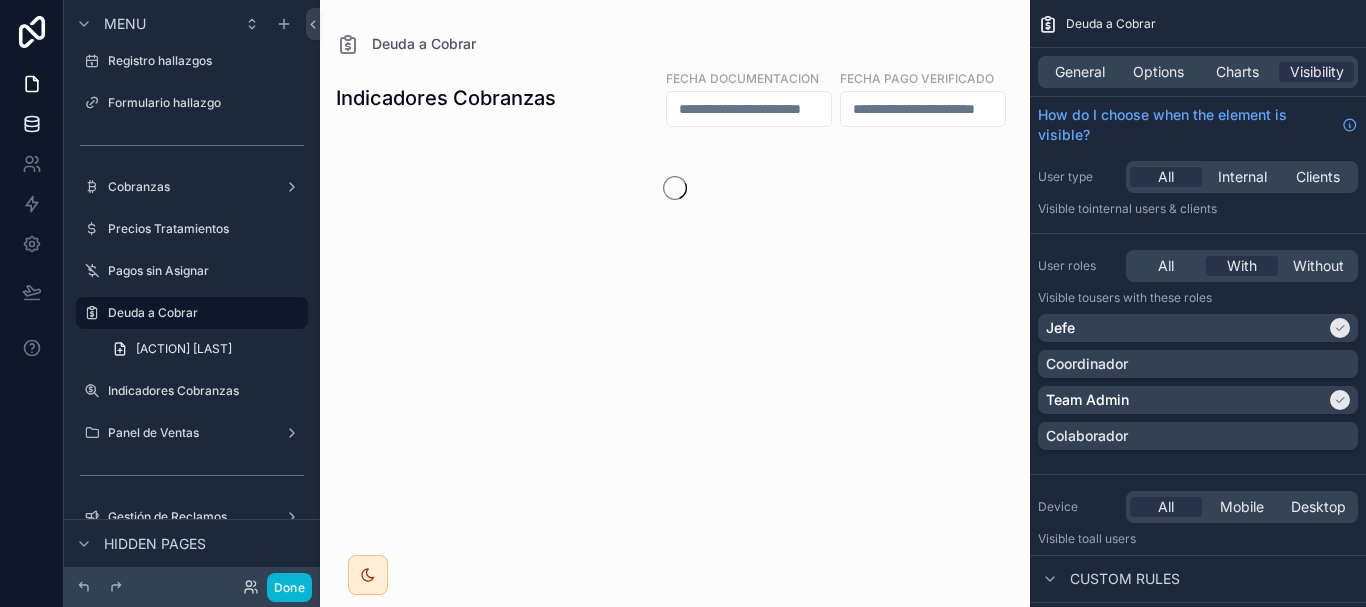 click 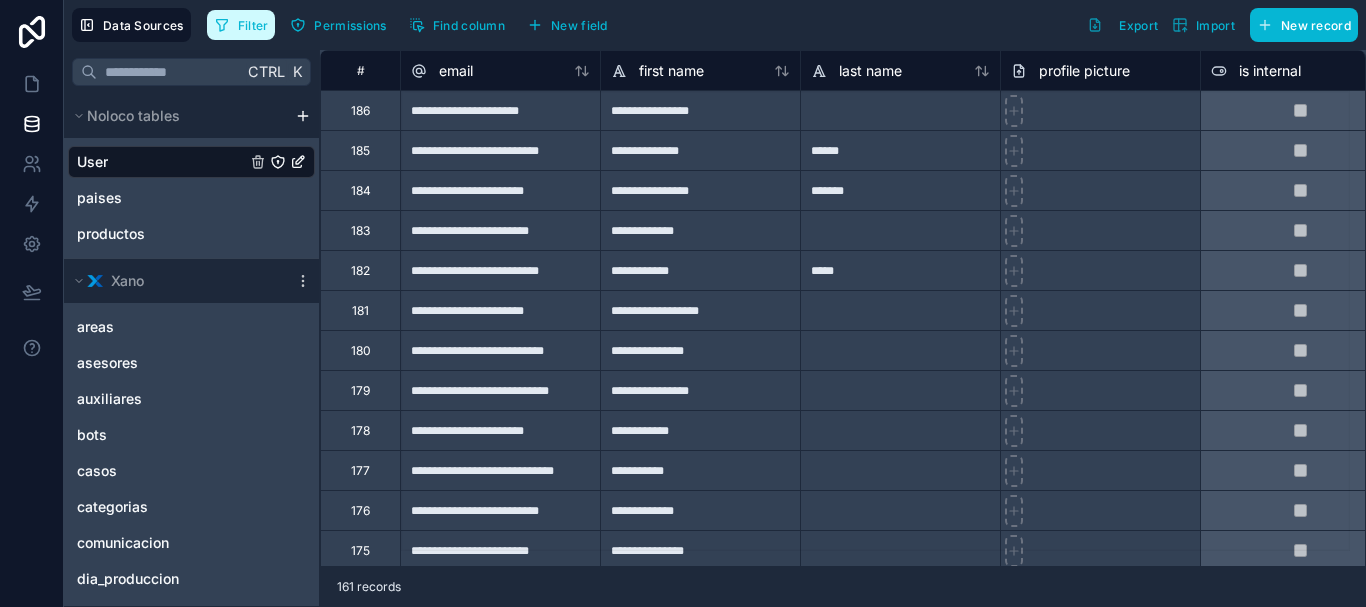 click on "Filter" at bounding box center [253, 25] 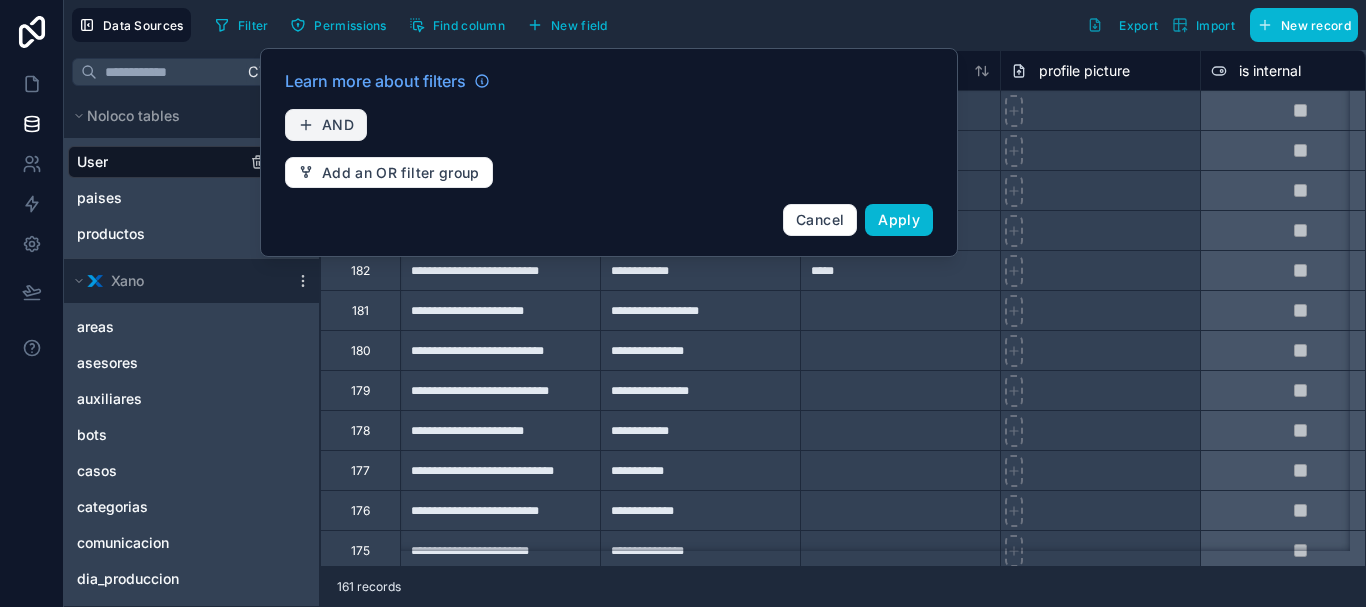 click on "AND" at bounding box center [326, 125] 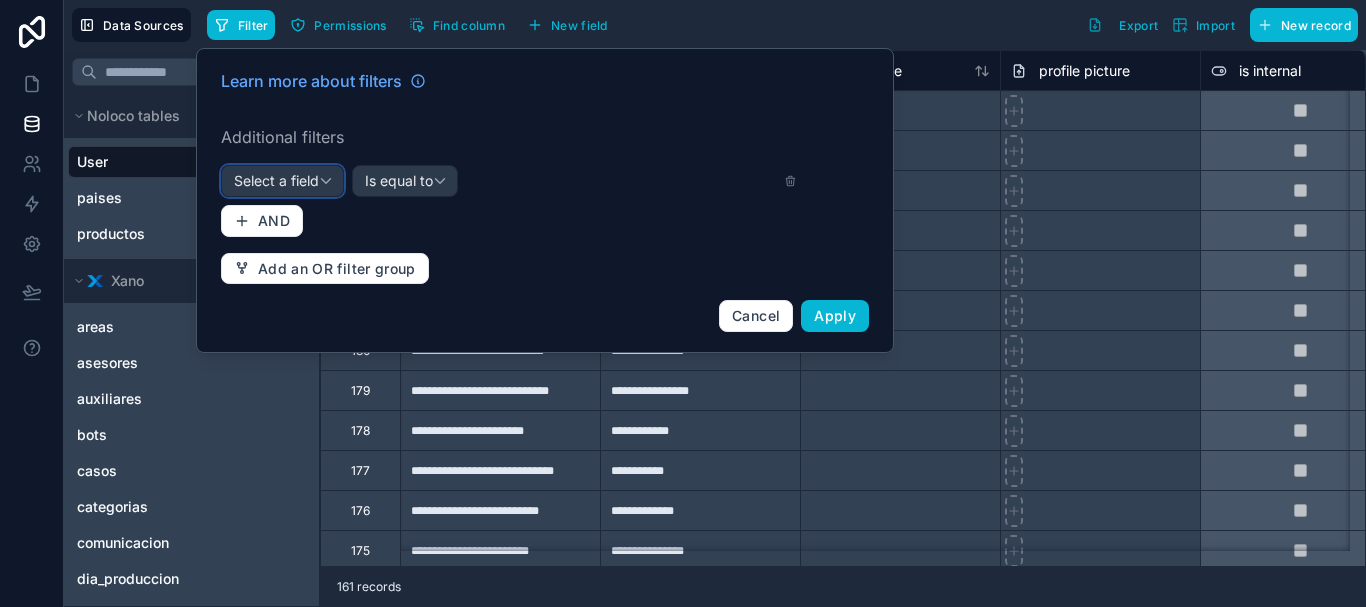 click on "Select a field" at bounding box center [276, 180] 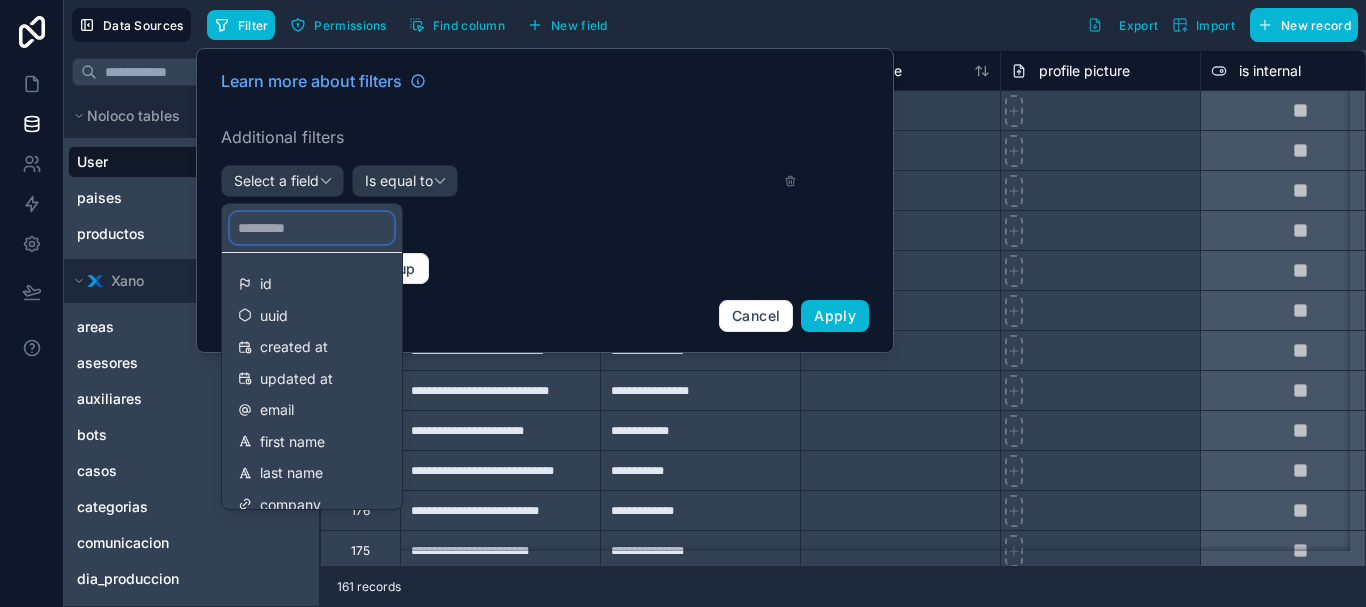 click at bounding box center [312, 228] 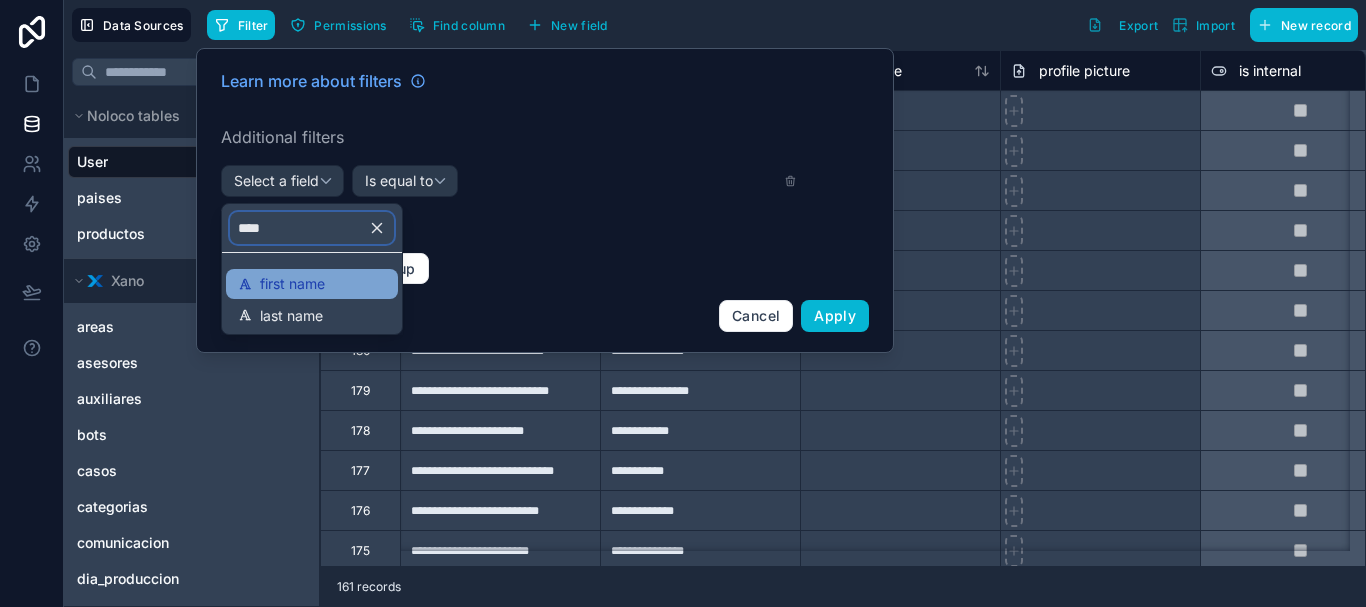 type on "****" 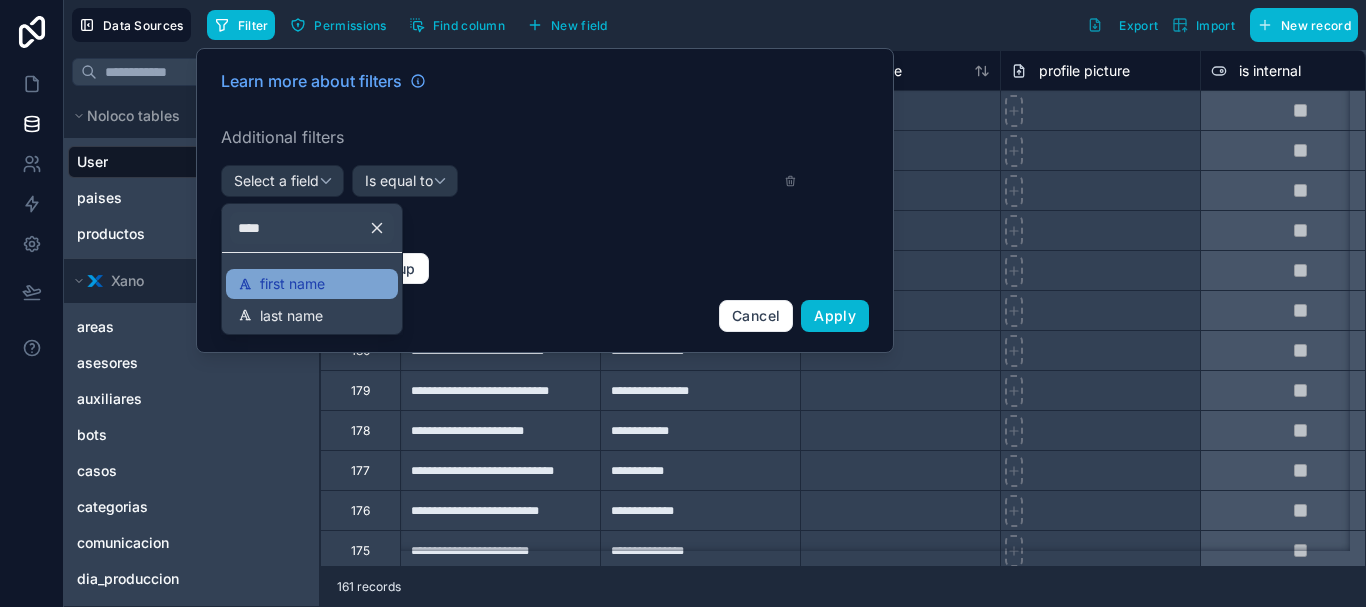 click on "first name" at bounding box center (312, 284) 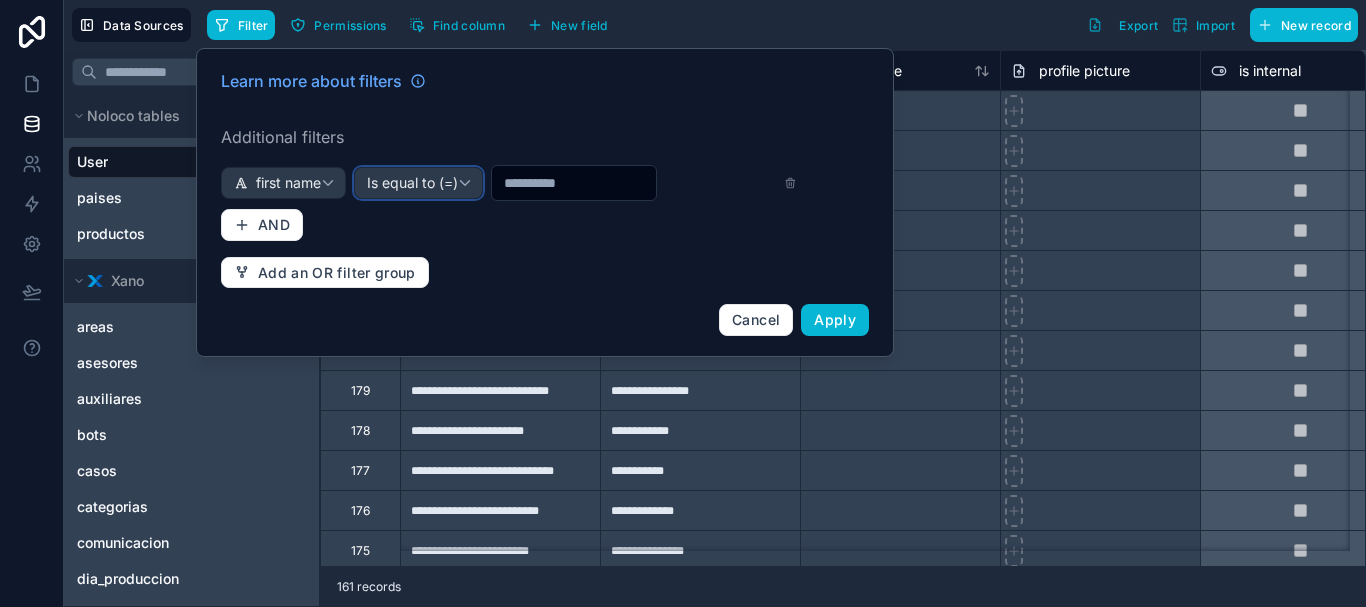 click on "Is equal to (=)" at bounding box center [412, 183] 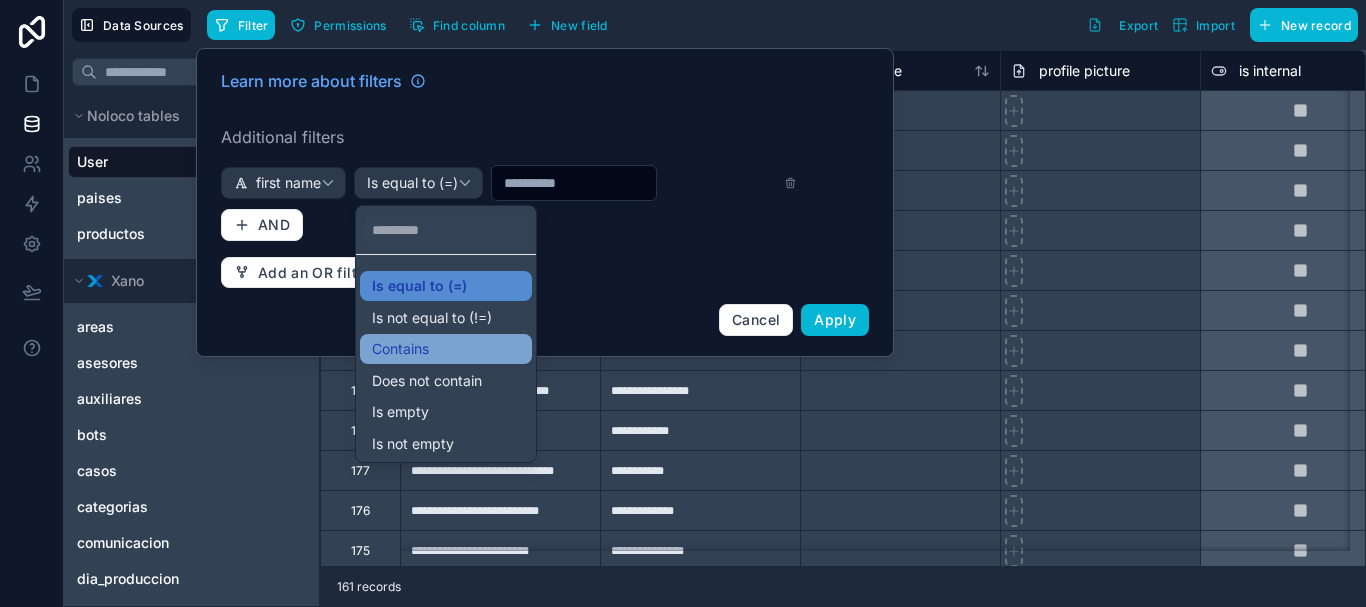 click on "Contains" at bounding box center (400, 349) 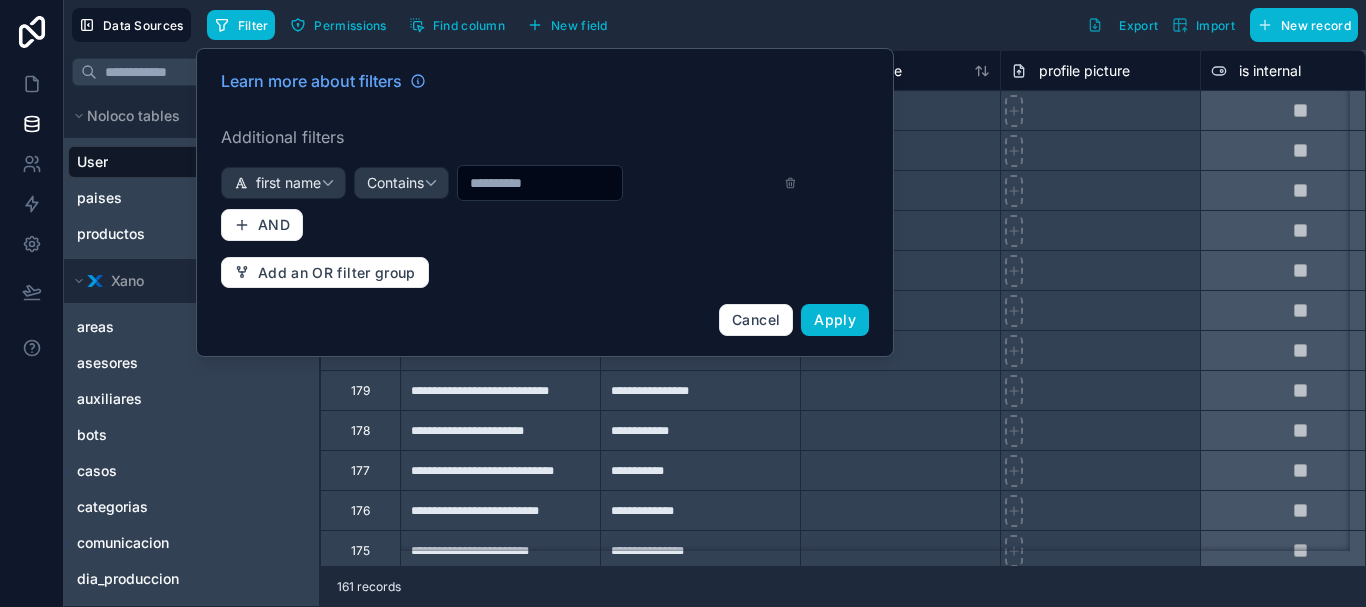 click on "Learn more about filters Additional filters first name Contains AND Add an OR filter group Cancel Apply" at bounding box center (545, 202) 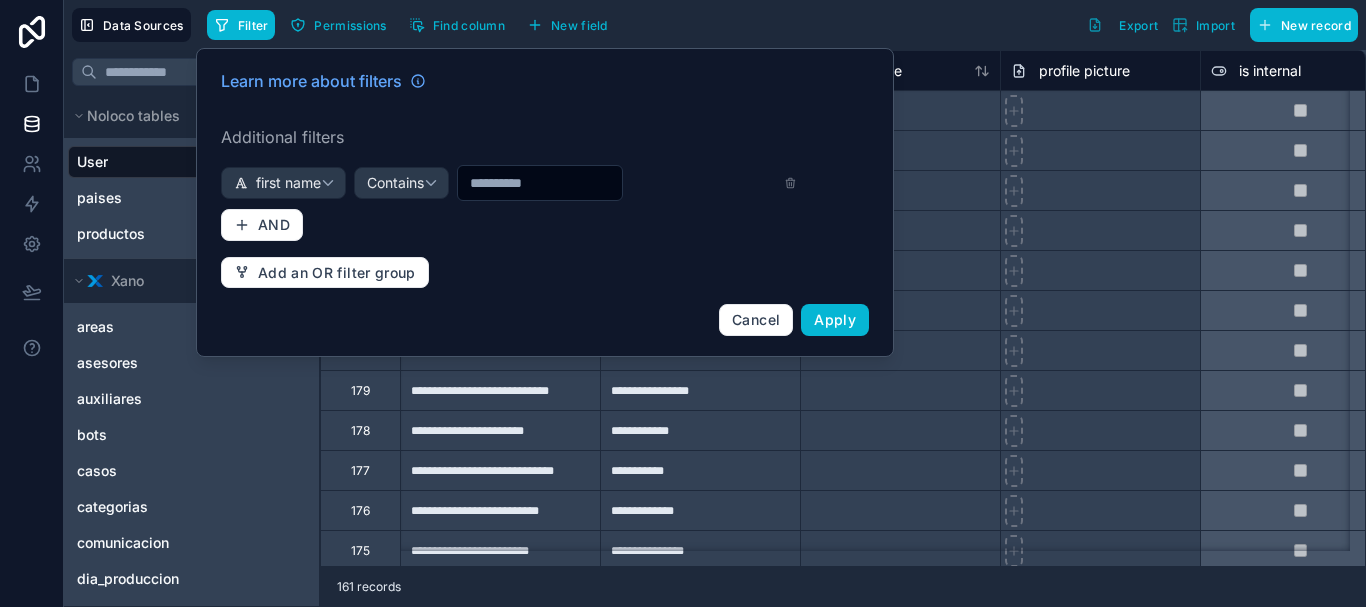 click at bounding box center (540, 183) 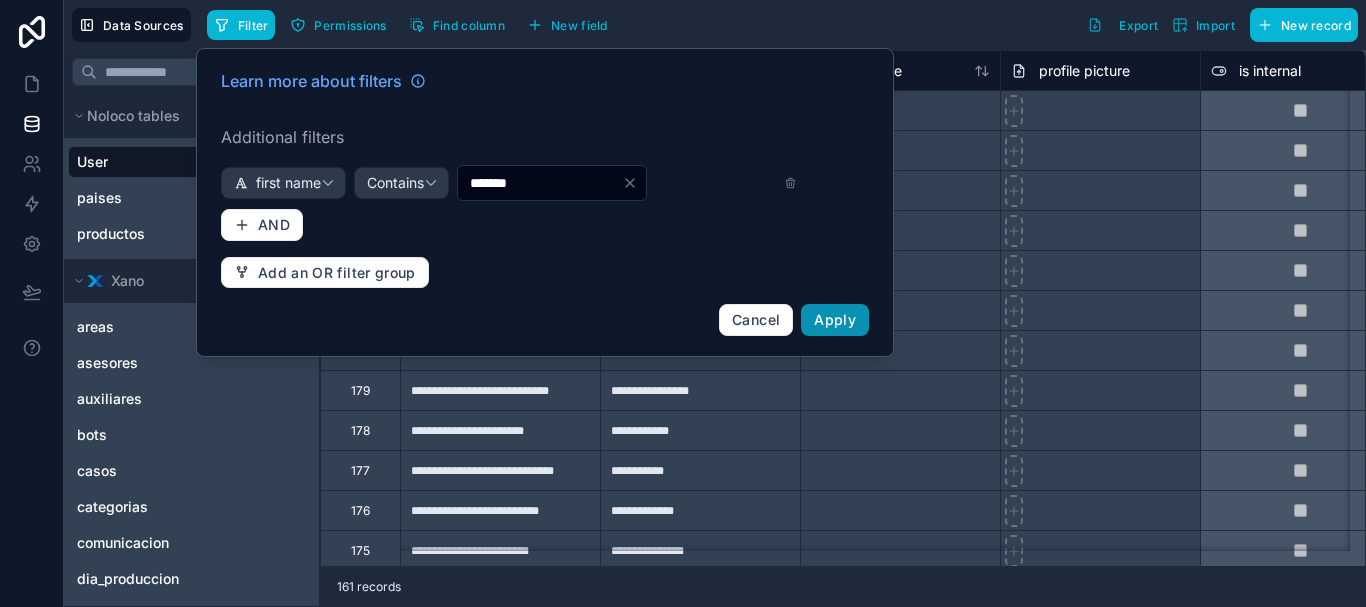 type on "*******" 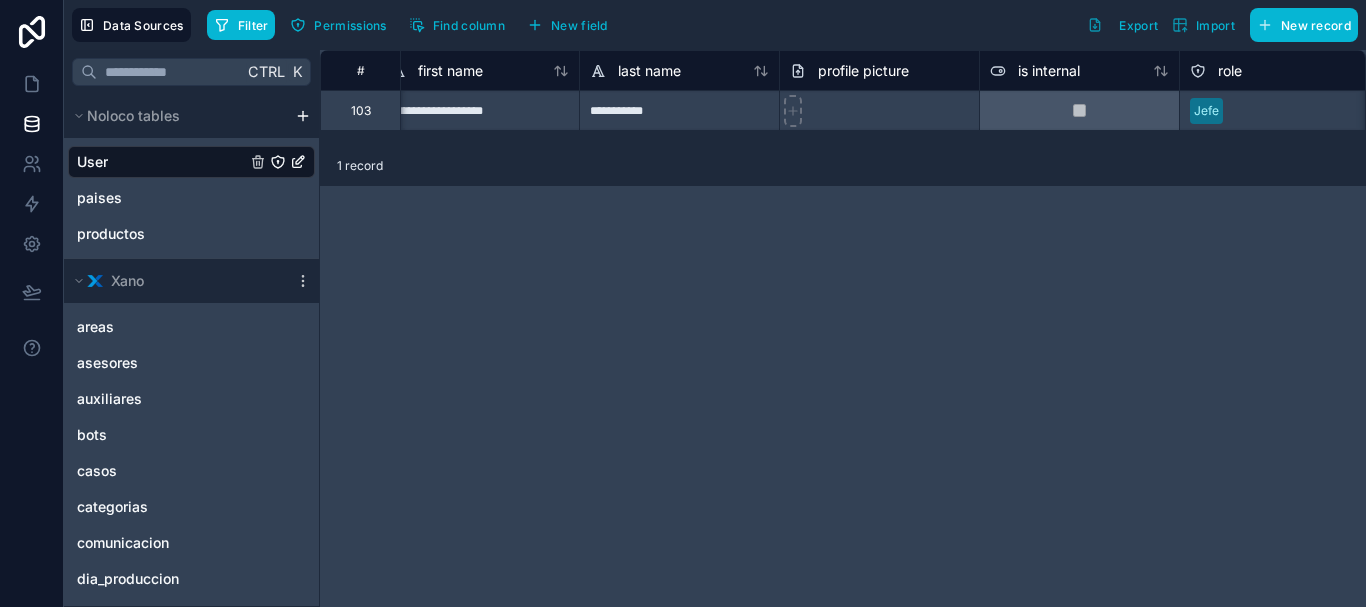 scroll, scrollTop: 0, scrollLeft: 390, axis: horizontal 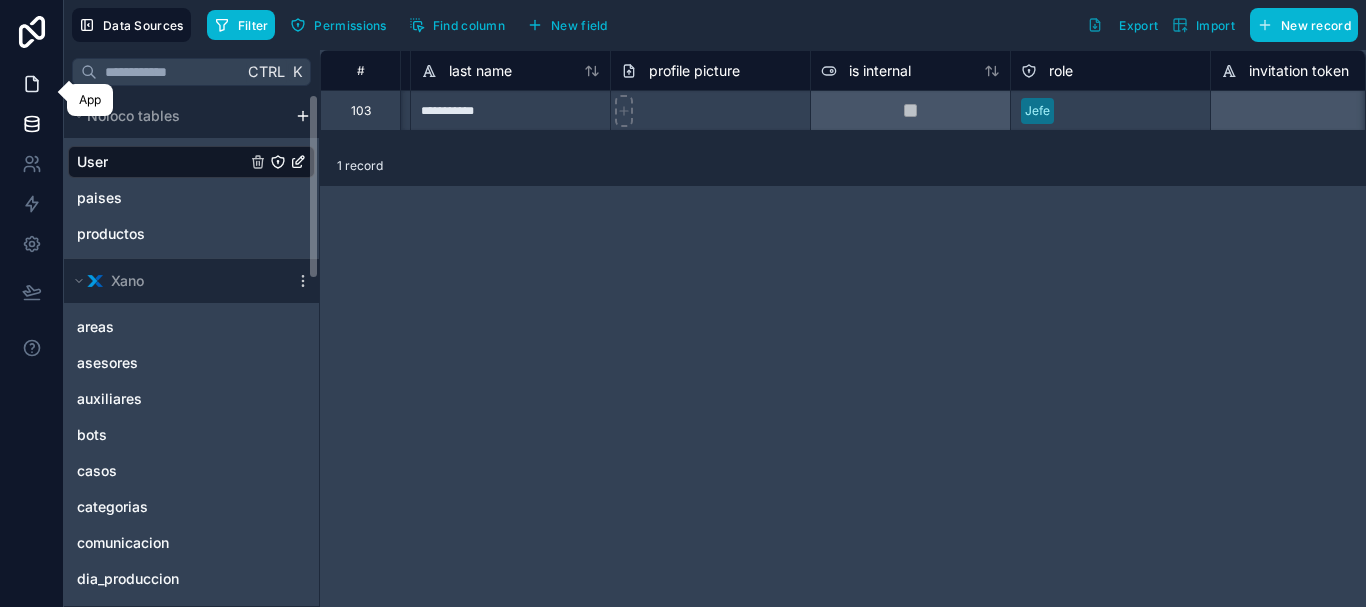 click 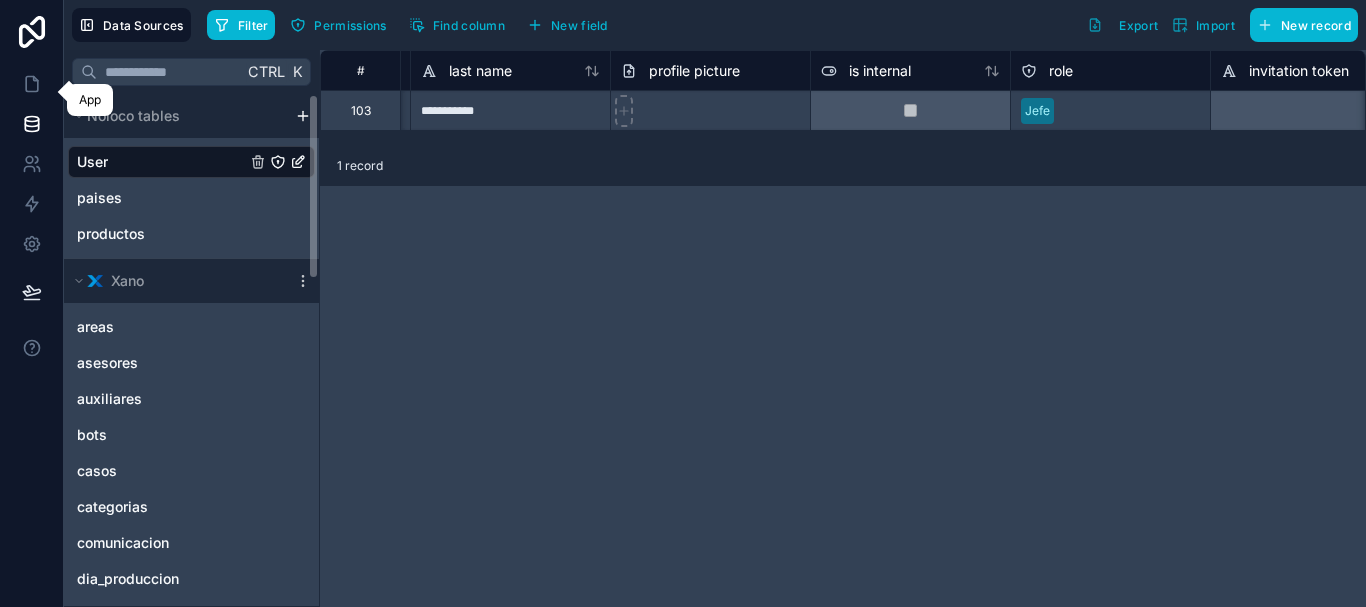 click 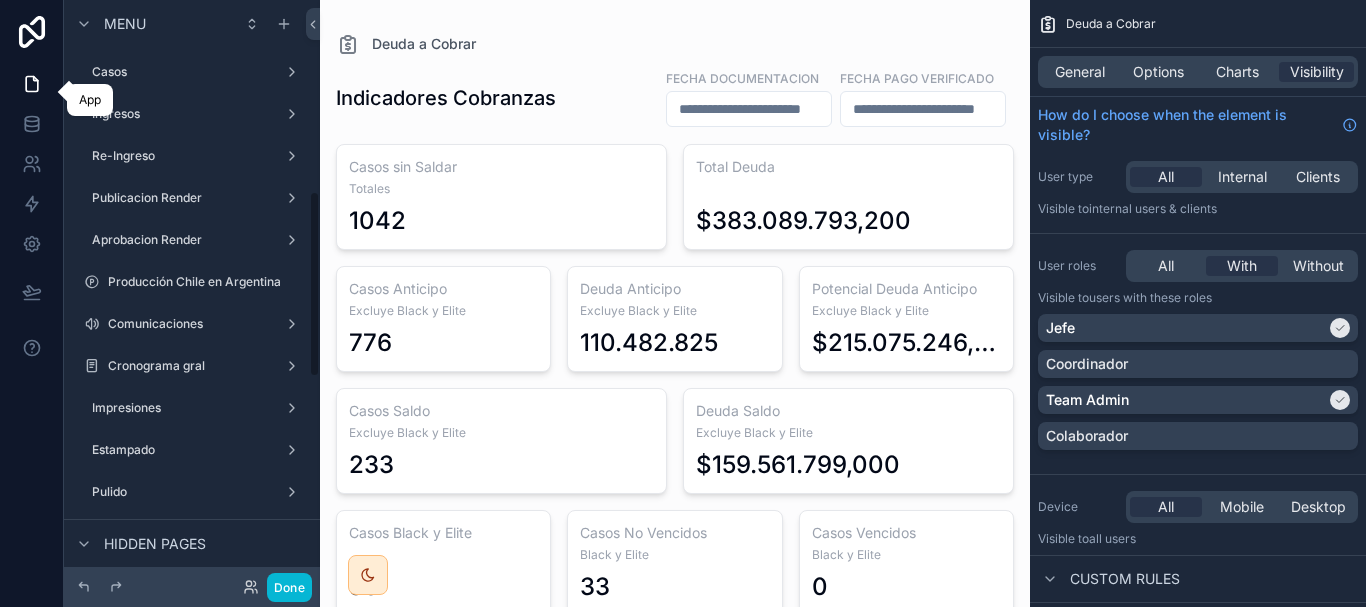 click 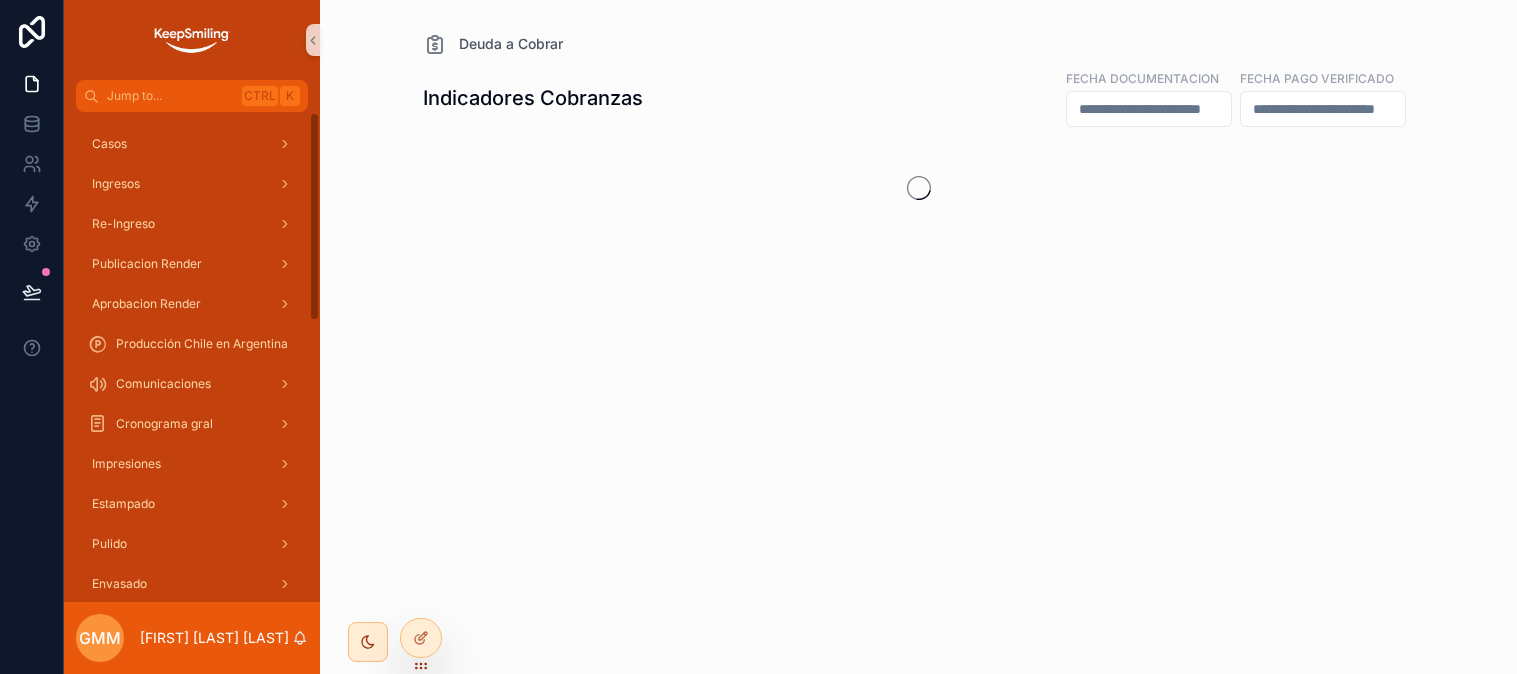 scroll, scrollTop: 0, scrollLeft: 0, axis: both 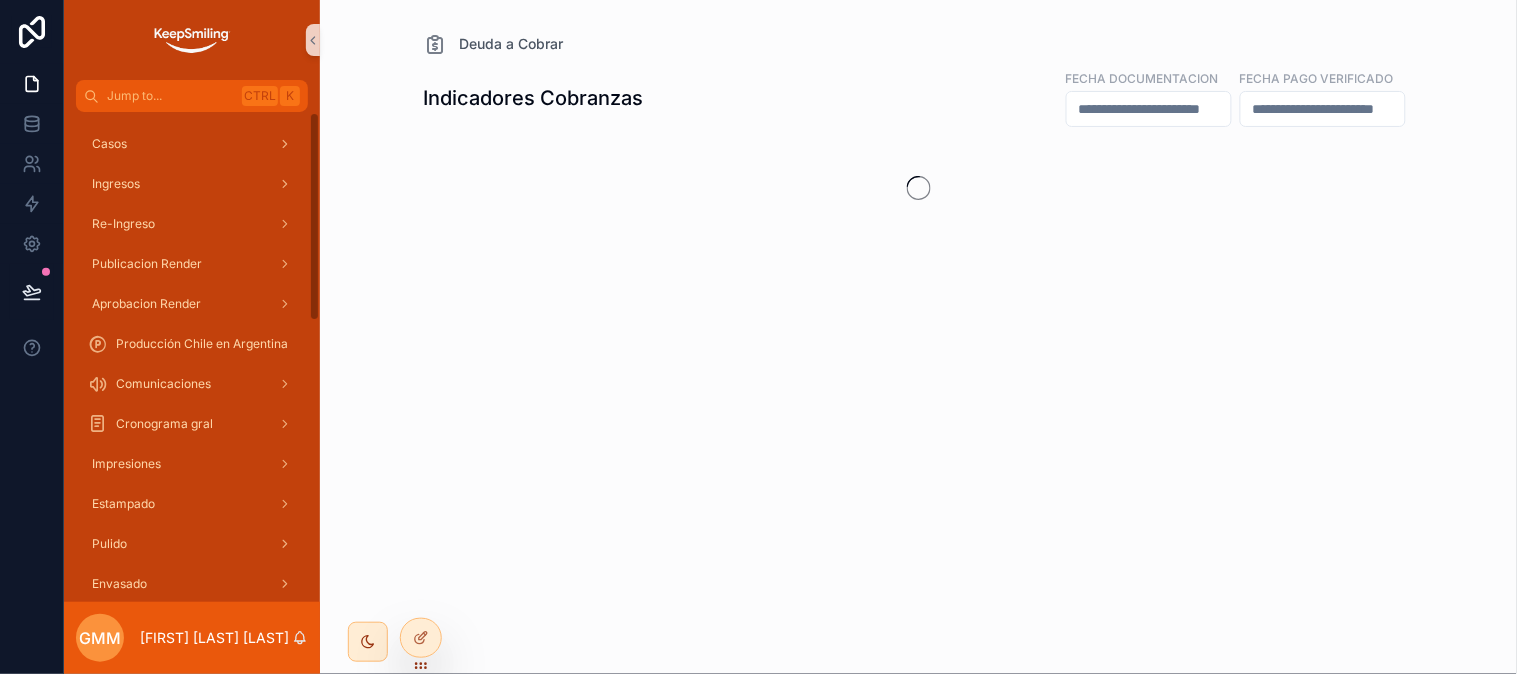 click 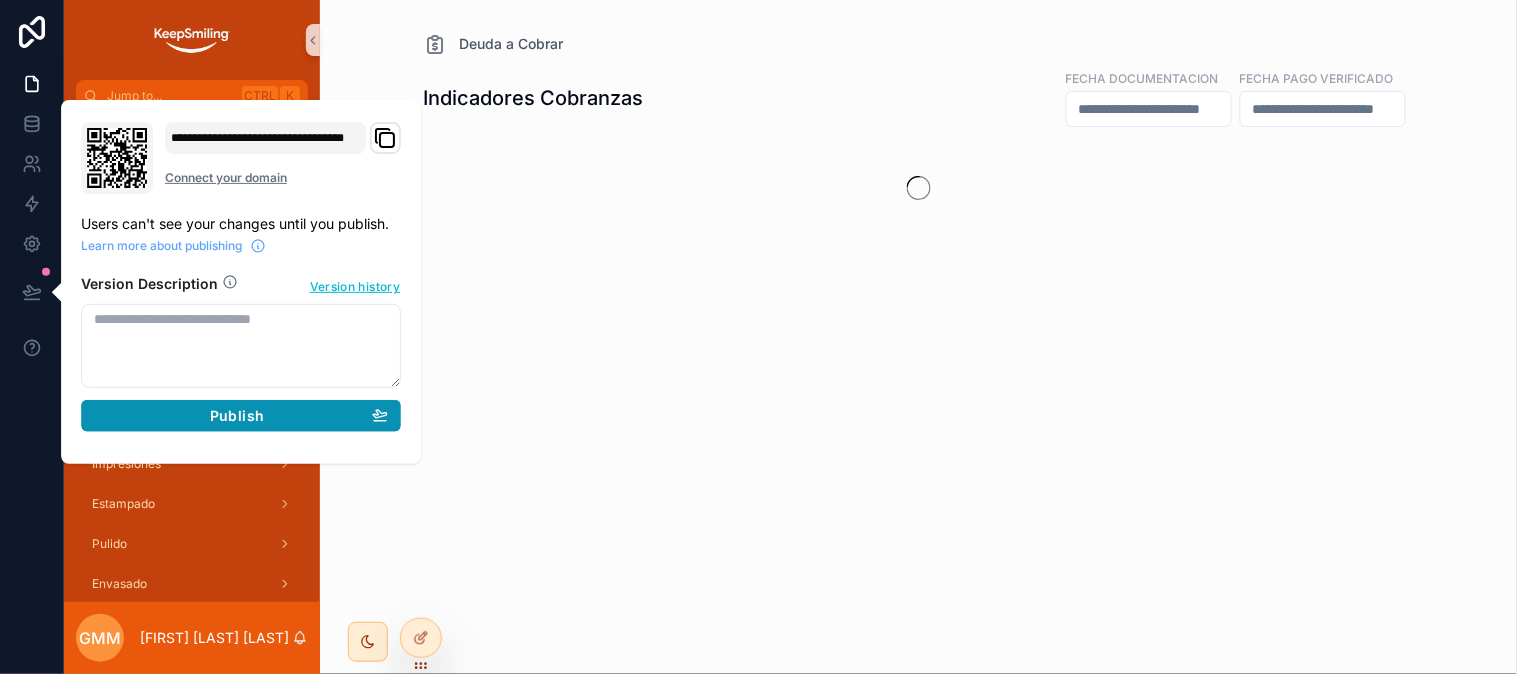 click on "Publish" at bounding box center (241, 416) 